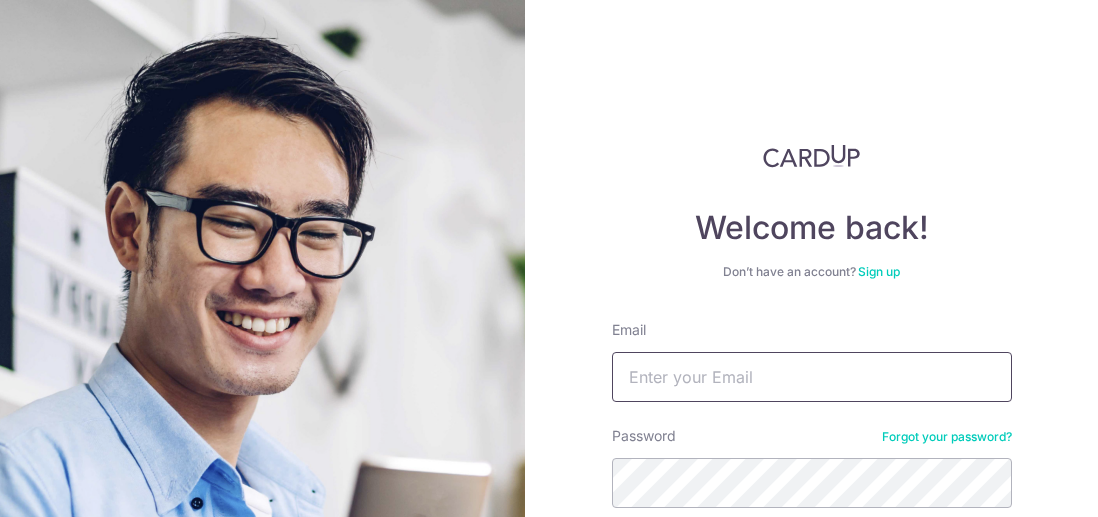 scroll, scrollTop: 0, scrollLeft: 0, axis: both 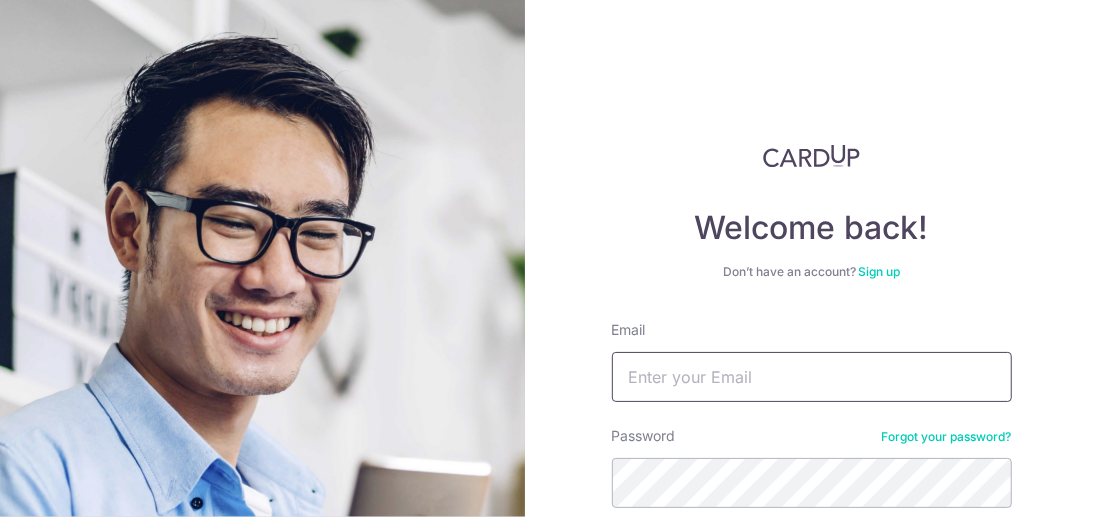 click on "Email" at bounding box center (812, 377) 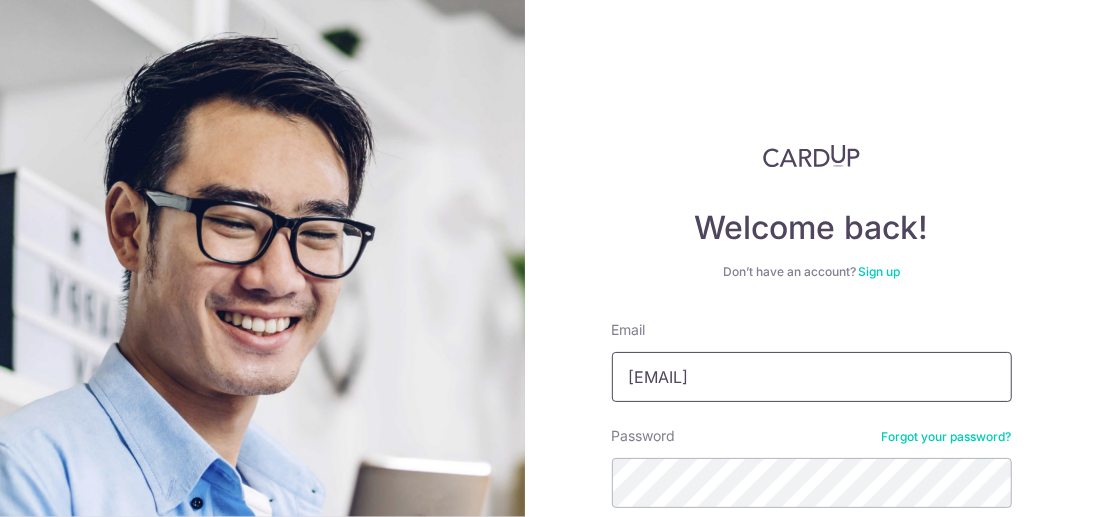 scroll, scrollTop: 100, scrollLeft: 0, axis: vertical 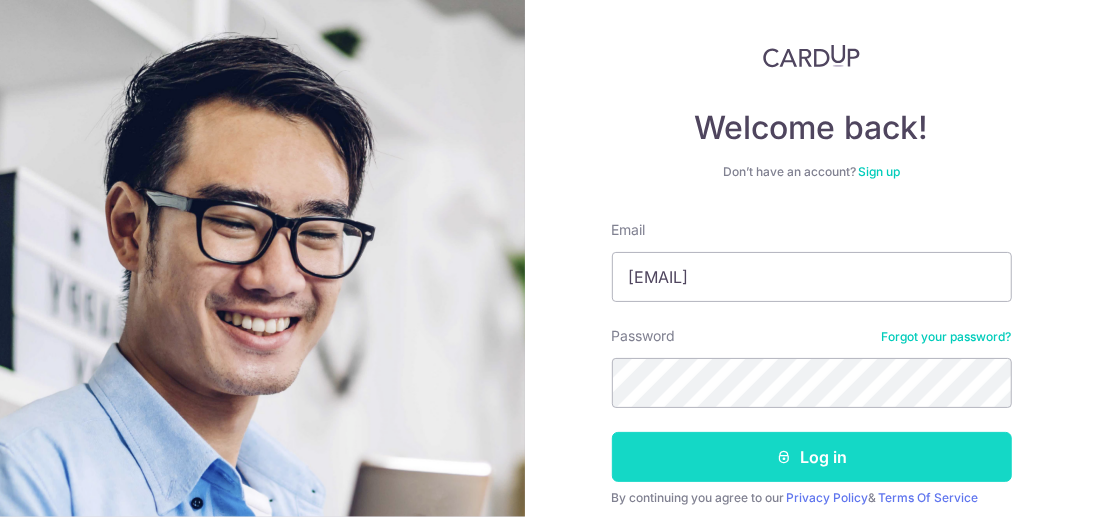 click on "Log in" at bounding box center (812, 457) 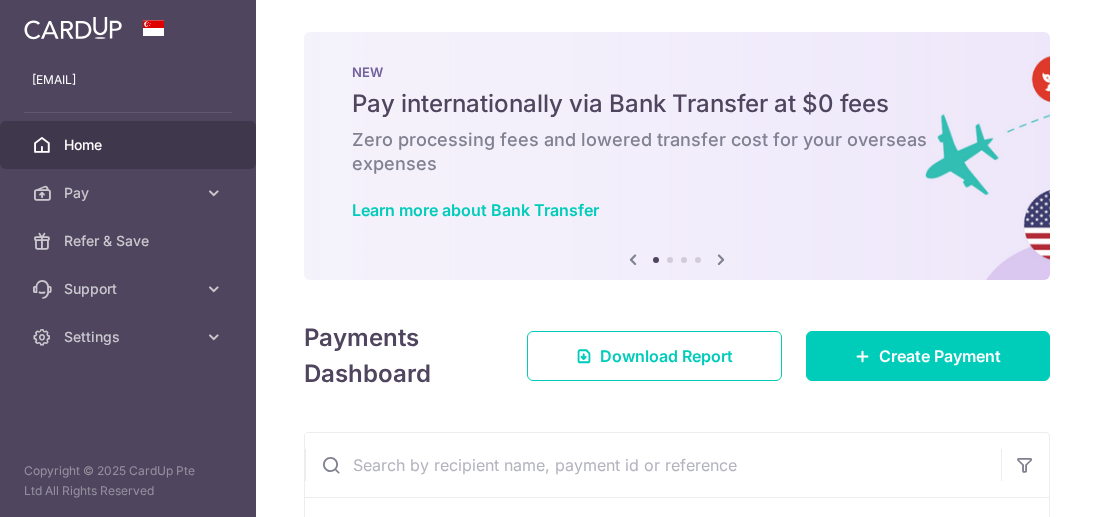 scroll, scrollTop: 0, scrollLeft: 0, axis: both 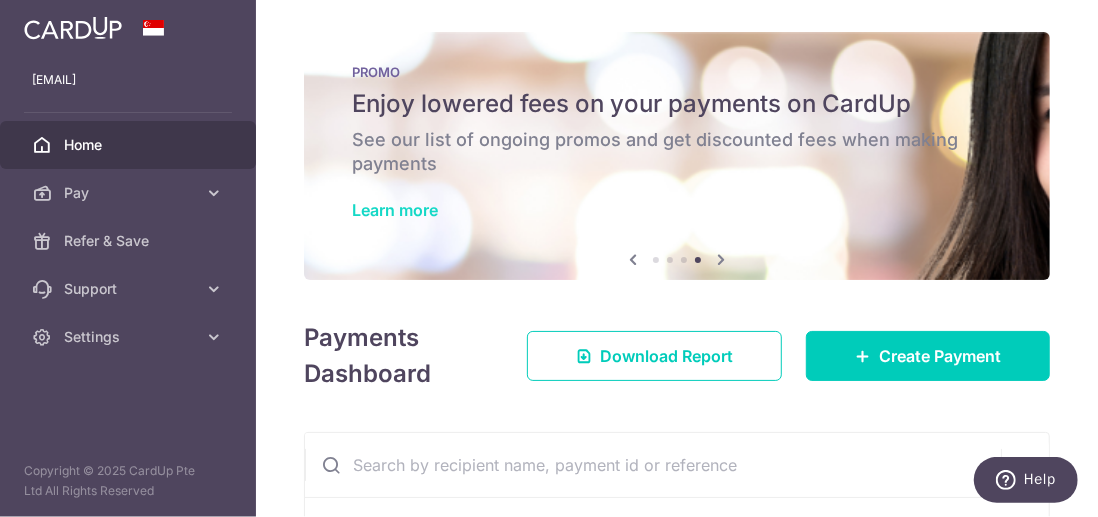 click on "Learn more" at bounding box center (395, 210) 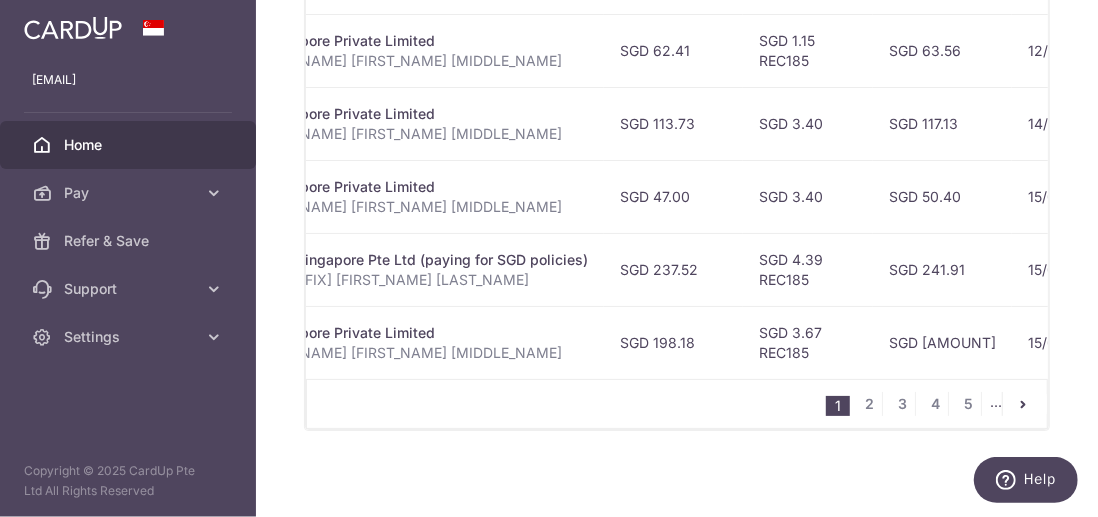 scroll, scrollTop: 1121, scrollLeft: 0, axis: vertical 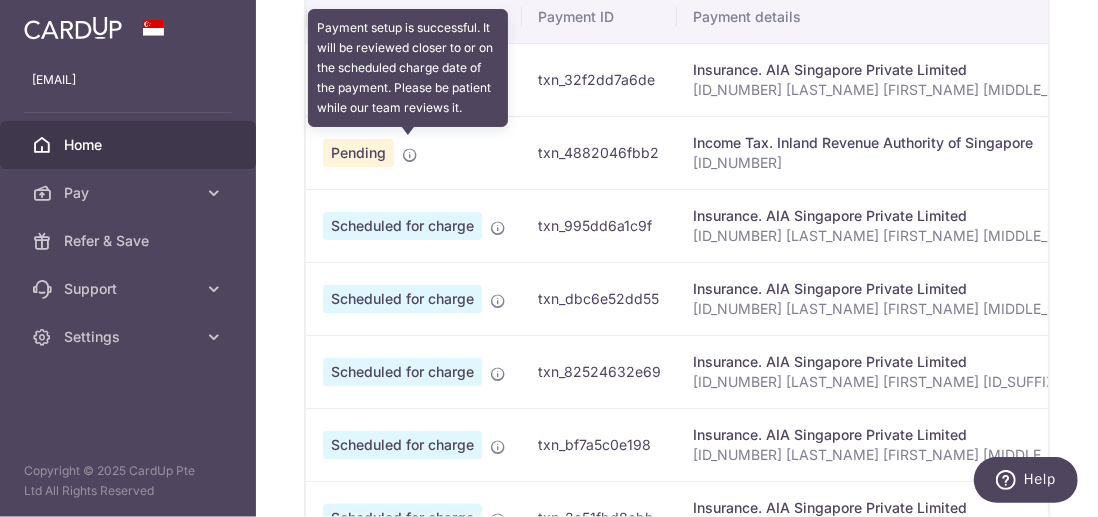 click at bounding box center [410, 155] 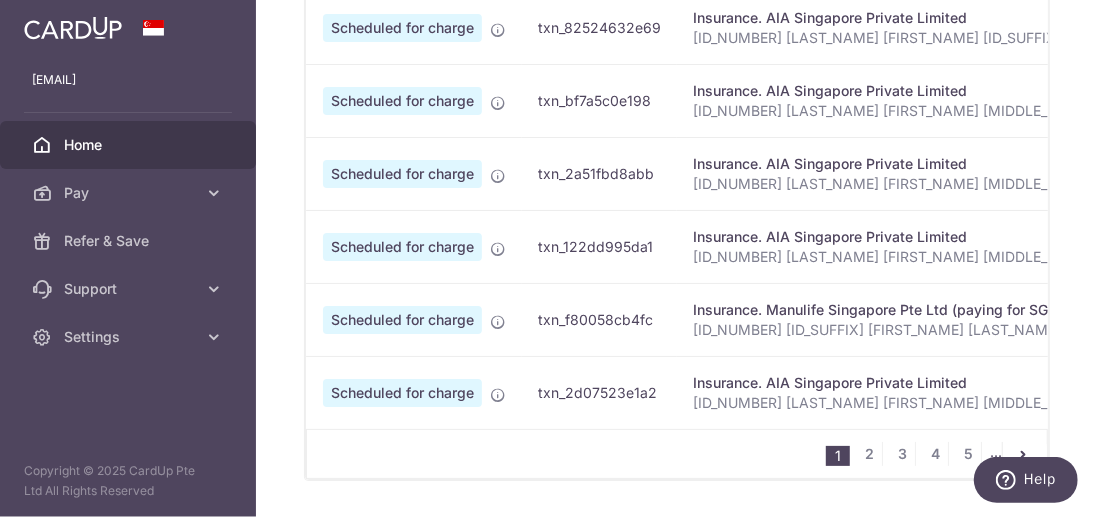 scroll, scrollTop: 1121, scrollLeft: 0, axis: vertical 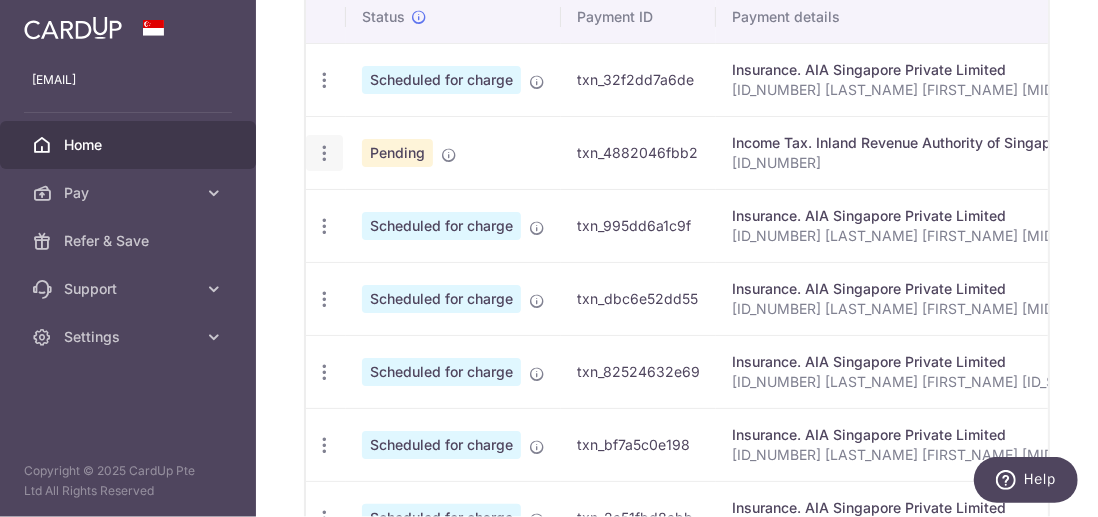 click at bounding box center (324, 80) 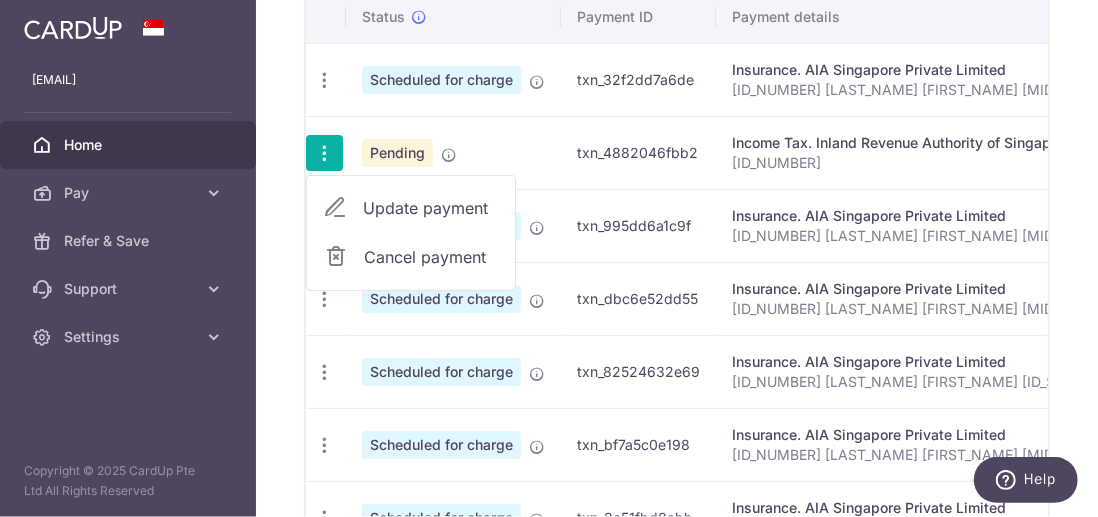 click on "Update payment" at bounding box center (431, 208) 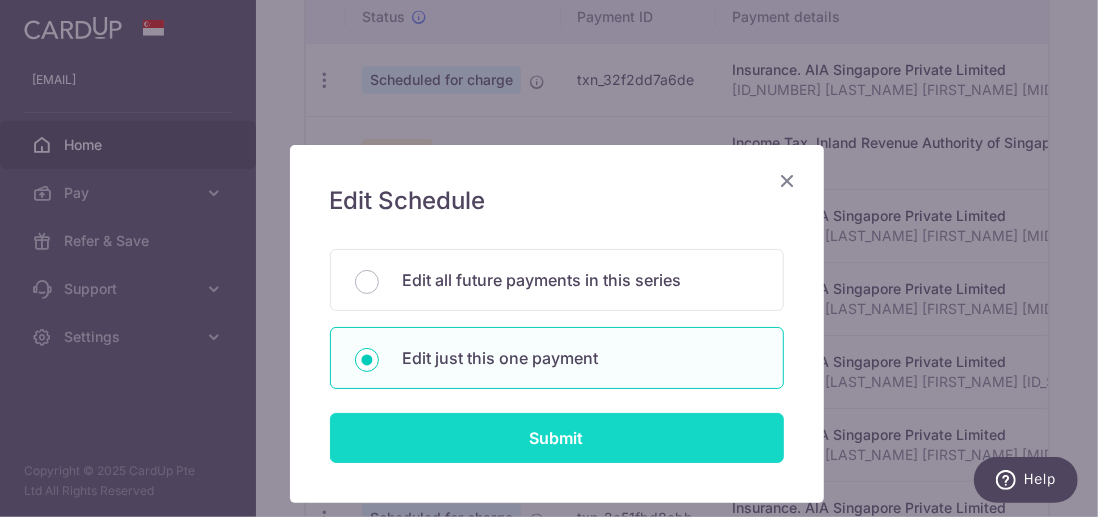 click on "Submit" at bounding box center (557, 438) 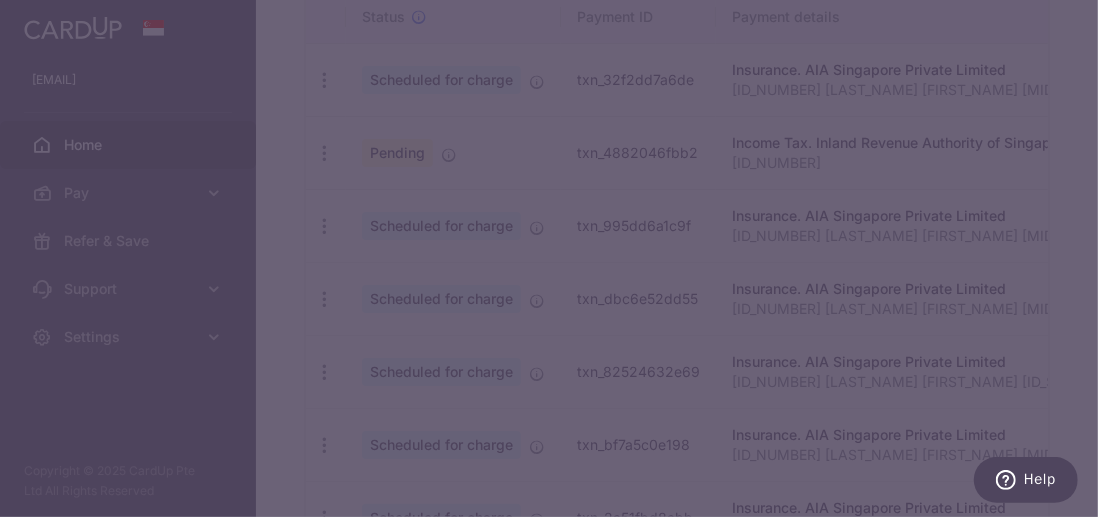 type on "VTAX25R" 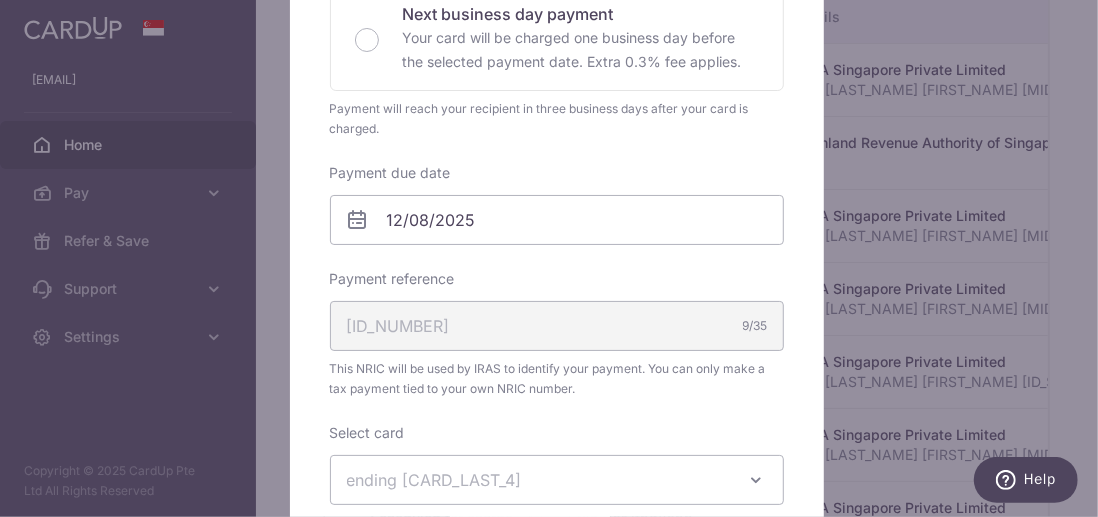 scroll, scrollTop: 500, scrollLeft: 0, axis: vertical 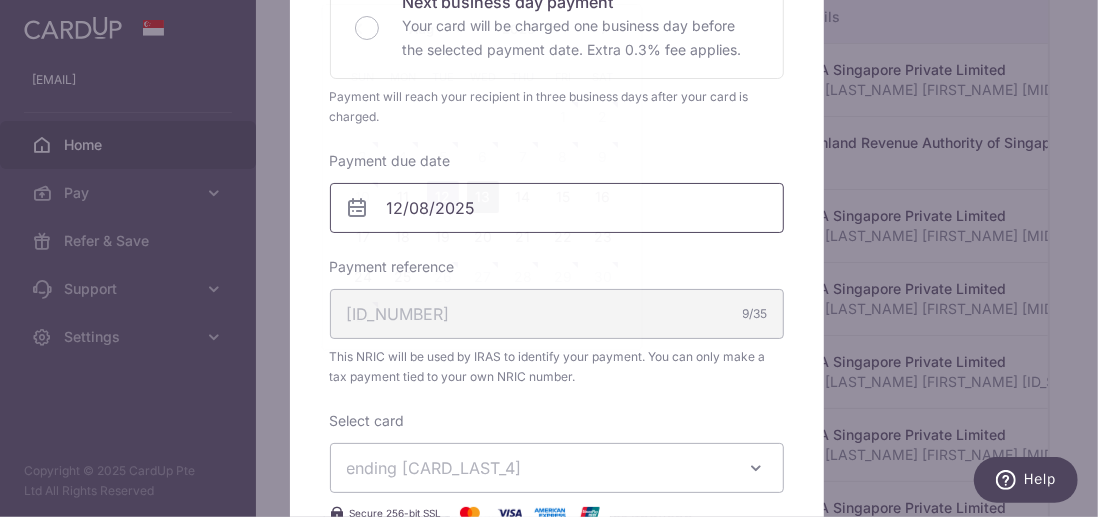 click on "[EMAIL]
[ADDRESS_TYPE]
Pay
Payments
Recipients
Cards
Refer & Save
Support
FAQ
Contact Us
×
Pause Schedule" at bounding box center (549, 258) 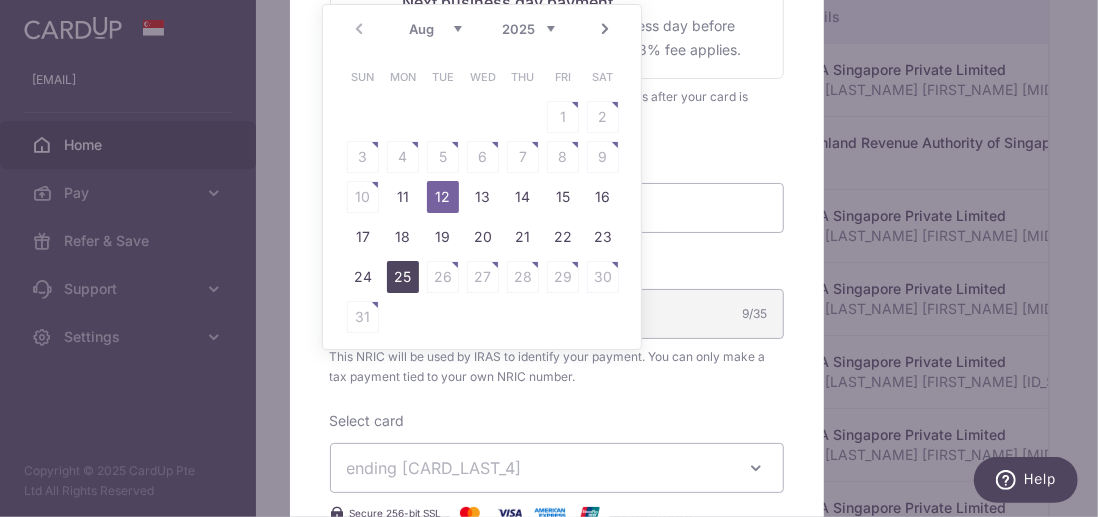 click on "25" at bounding box center [403, 277] 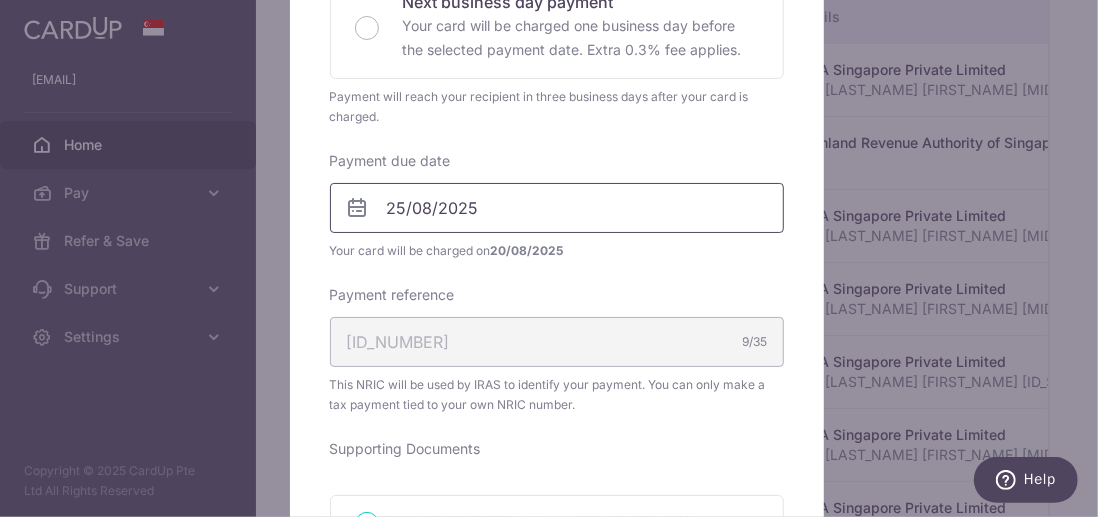 click on "[EMAIL]
[ADDRESS_TYPE]
Pay
Payments
Recipients
Cards
Refer & Save
Support
FAQ
Contact Us
×
Pause Schedule" at bounding box center (549, 258) 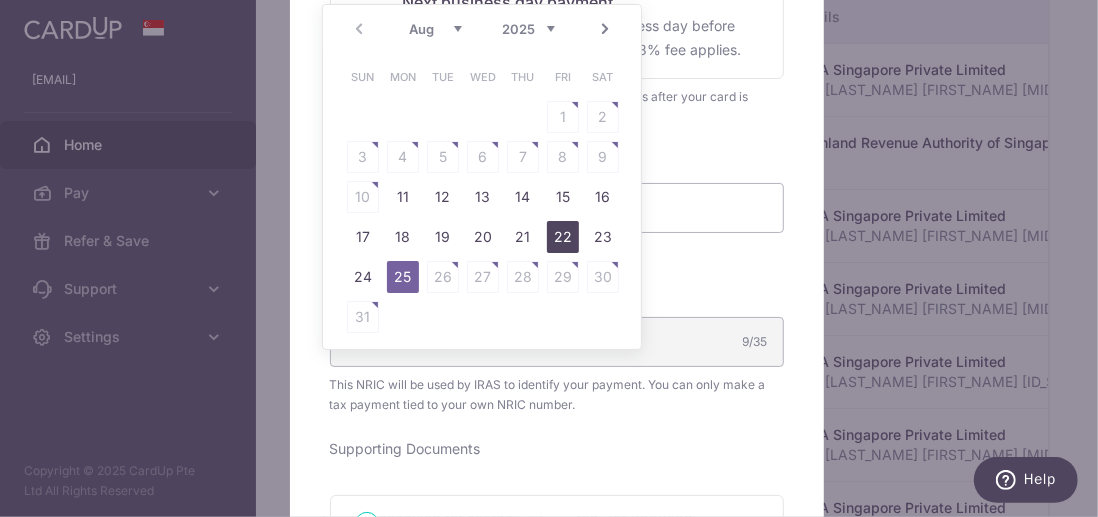 click on "22" at bounding box center (563, 237) 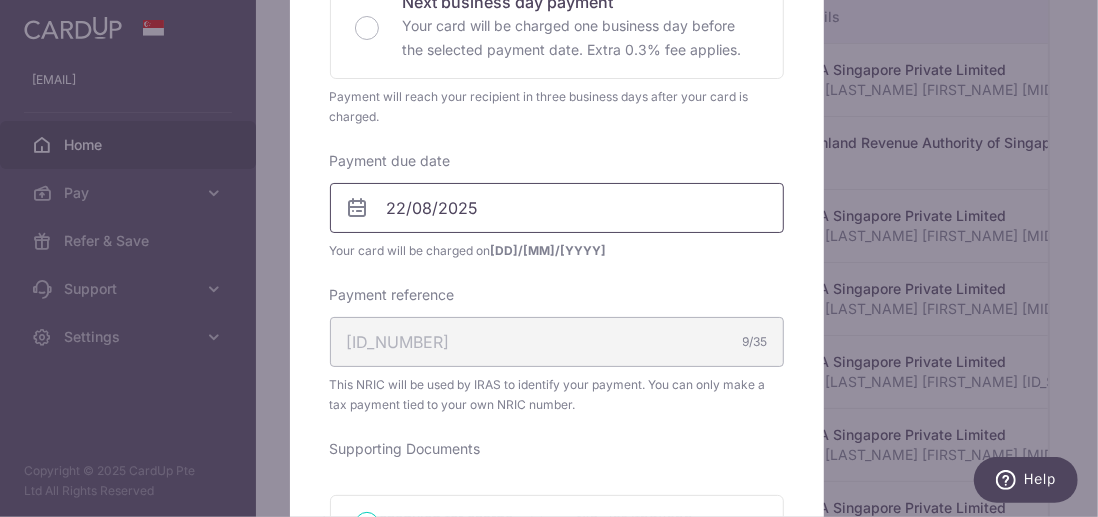 click on "[EMAIL]
[ADDRESS_TYPE]
Pay
Payments
Recipients
Cards
Refer & Save
Support
FAQ
Contact Us
×
Pause Schedule" at bounding box center [549, 258] 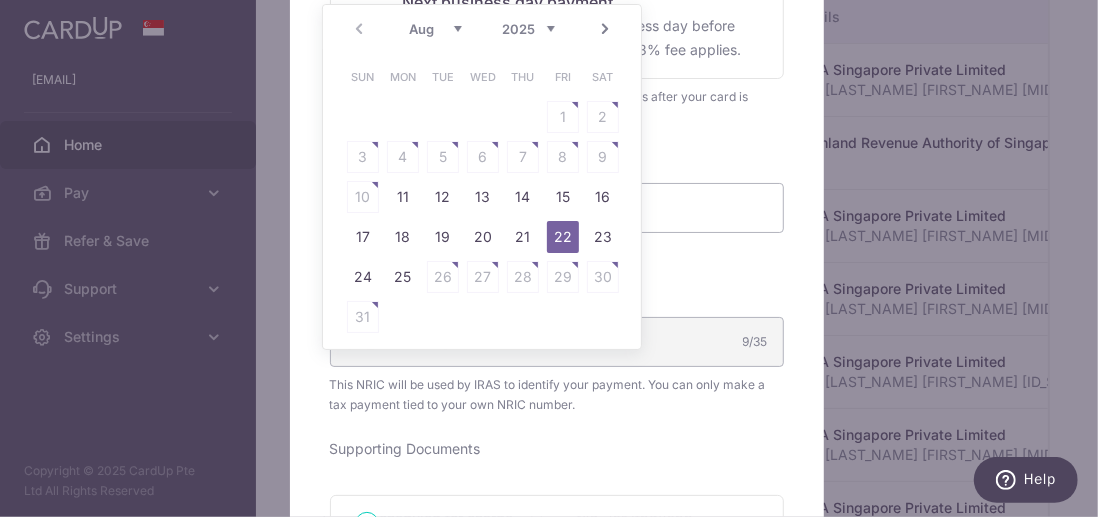 click on "Sun Mon Tue Wed Thu Fri Sat           1 2 3 4 5 6 7 8 9 10 11 12 13 14 15 16 17 18 19 20 21 22 23 24 25 26 27 28 29 30 31" at bounding box center (483, 197) 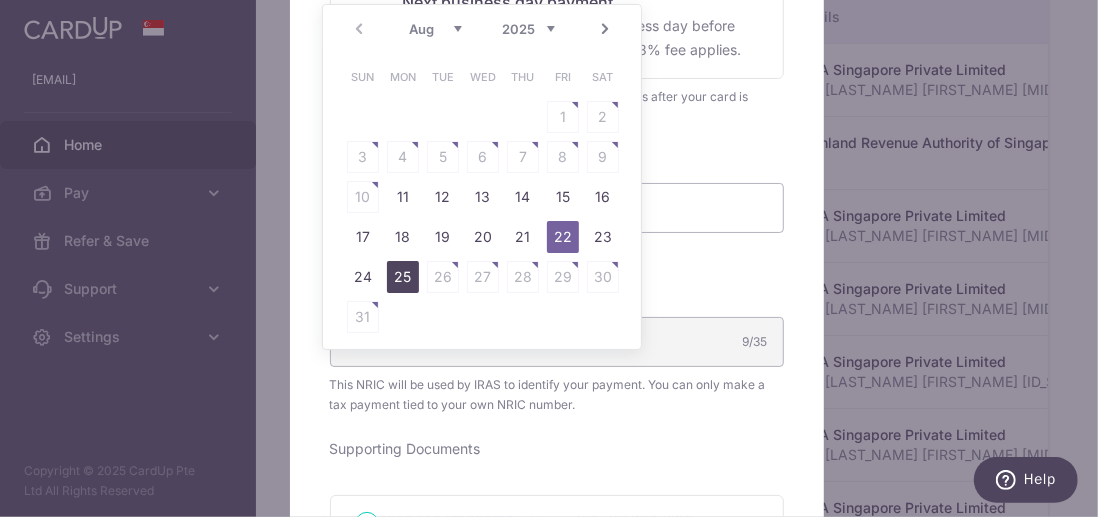 click on "25" at bounding box center [403, 277] 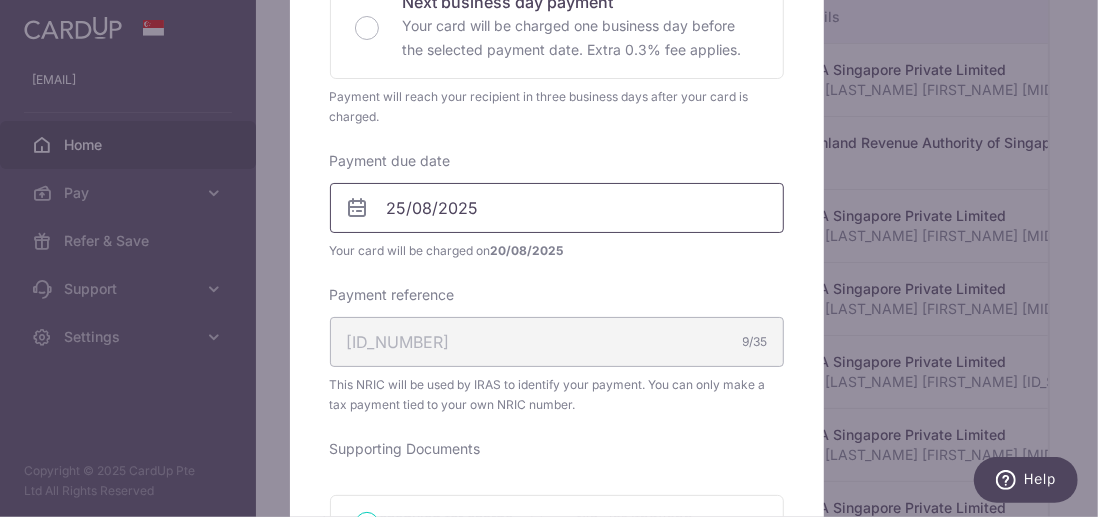 click on "[EMAIL]
[ADDRESS_TYPE]
Pay
Payments
Recipients
Cards
Refer & Save
Support
FAQ
Contact Us
×
Pause Schedule" at bounding box center [549, 258] 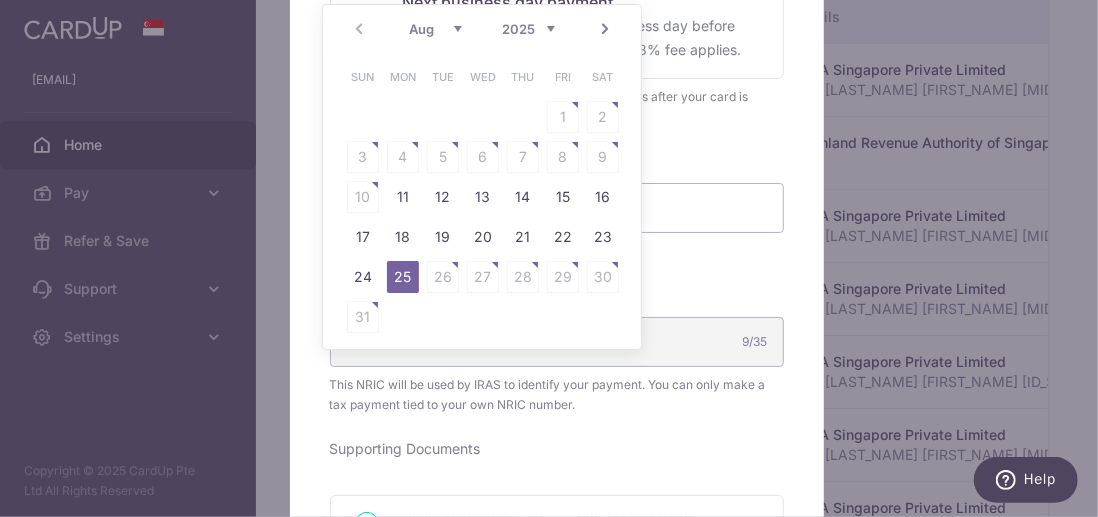click on "25" at bounding box center [403, 277] 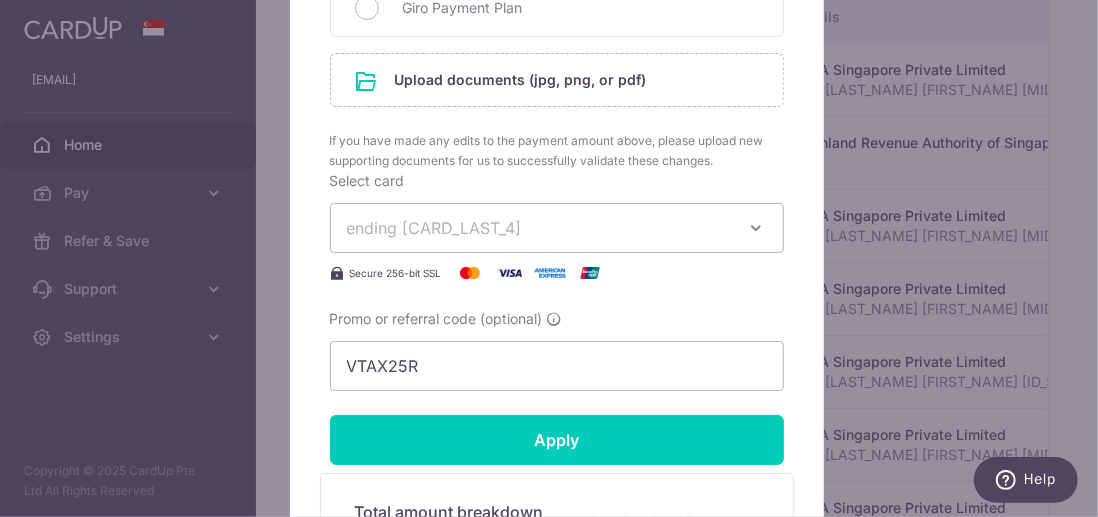 scroll, scrollTop: 1100, scrollLeft: 0, axis: vertical 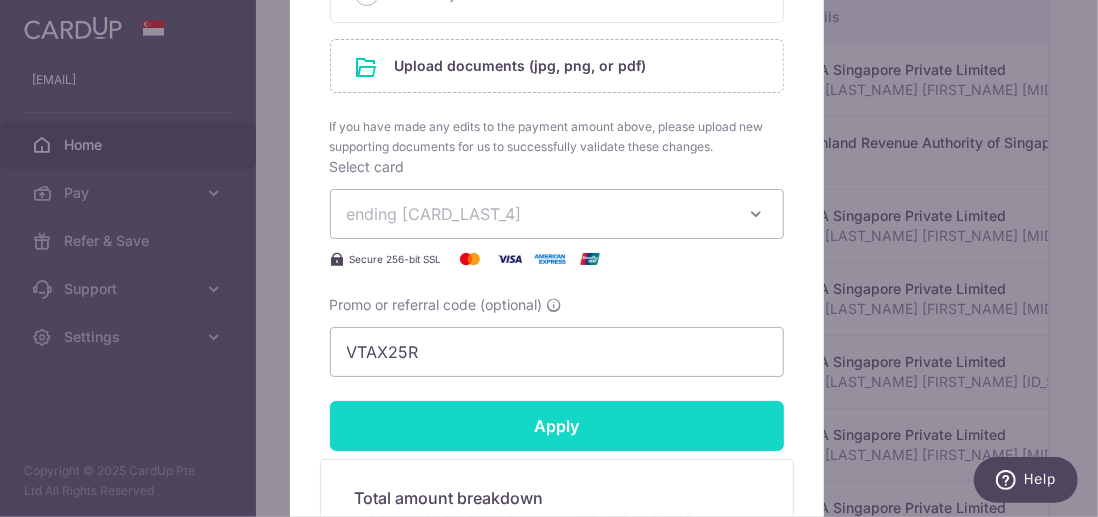 click on "Apply" at bounding box center (557, 426) 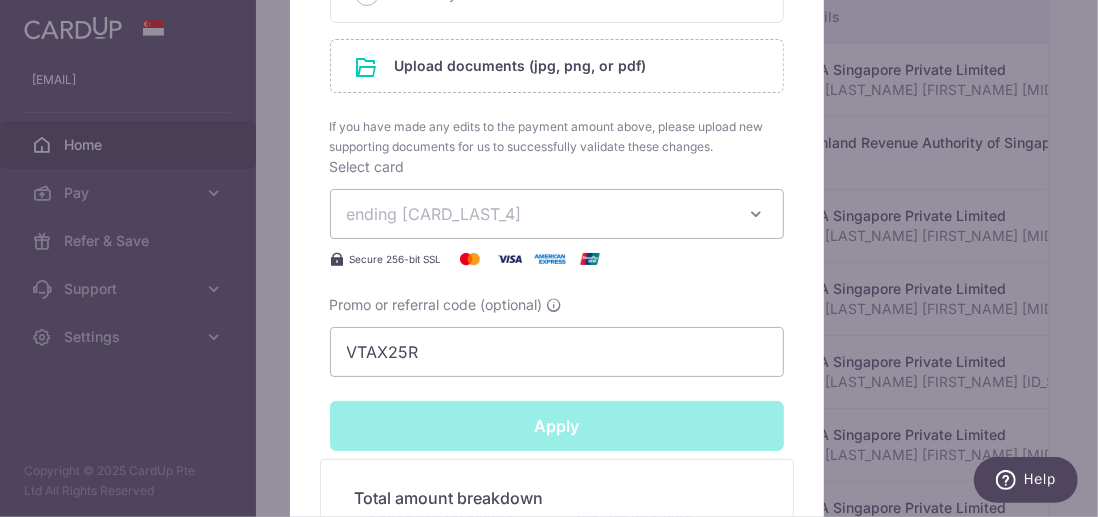 type on "Successfully Applied" 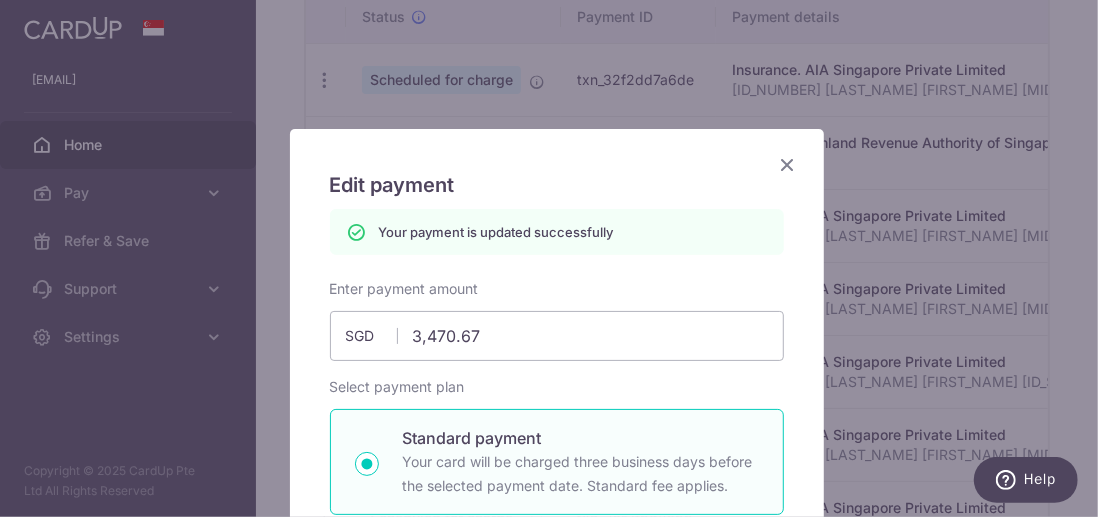 scroll, scrollTop: 0, scrollLeft: 0, axis: both 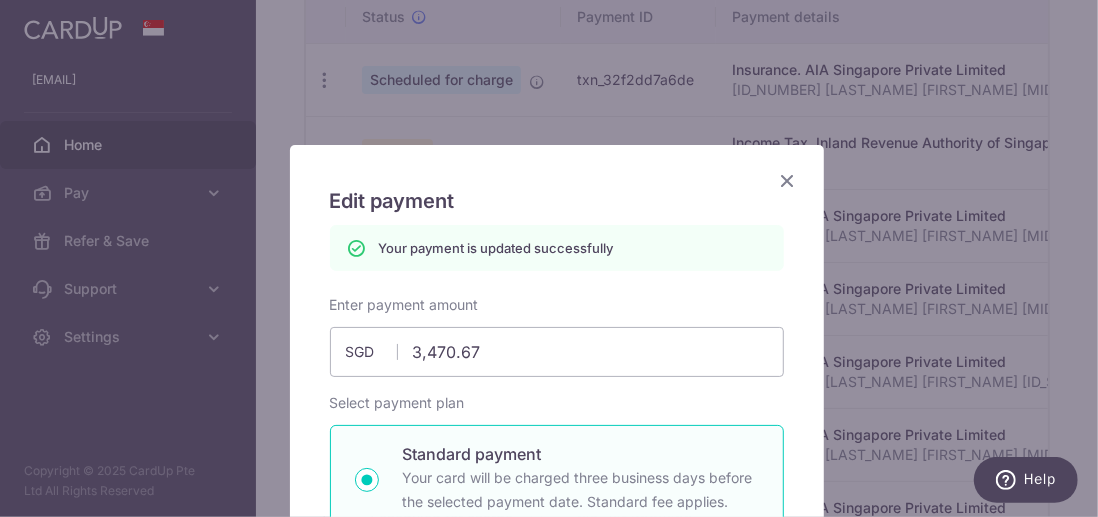 click at bounding box center (788, 180) 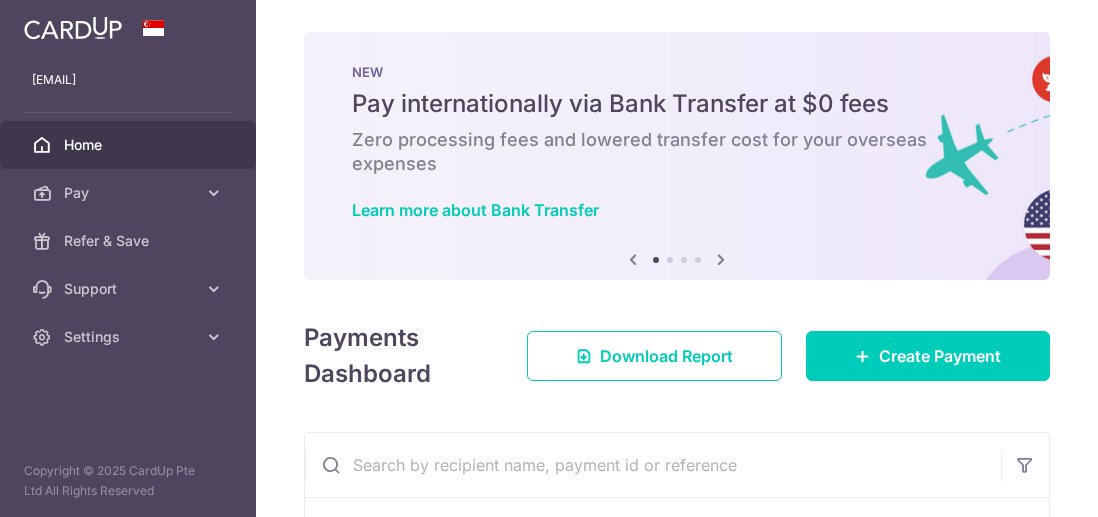 scroll, scrollTop: 0, scrollLeft: 0, axis: both 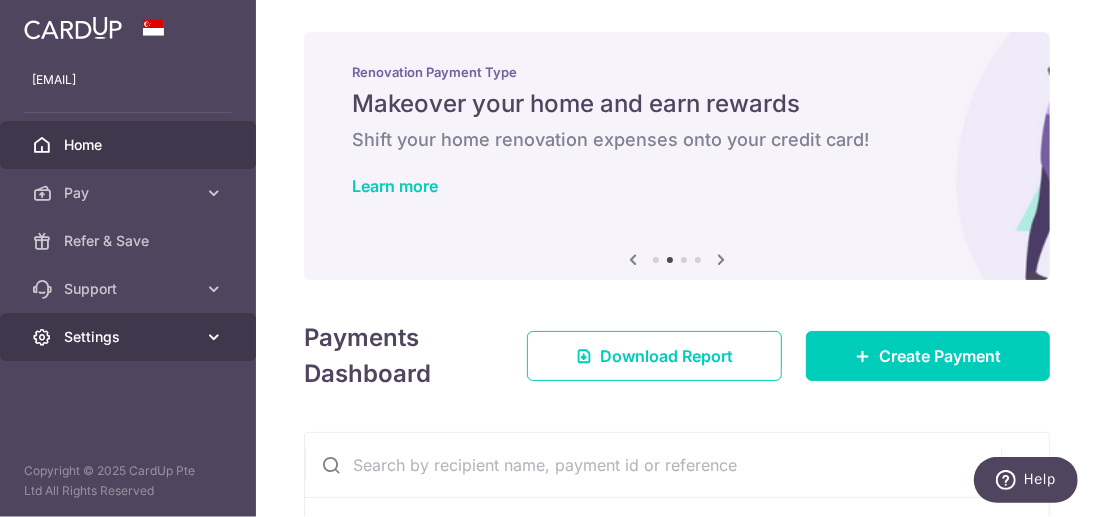 click at bounding box center (214, 337) 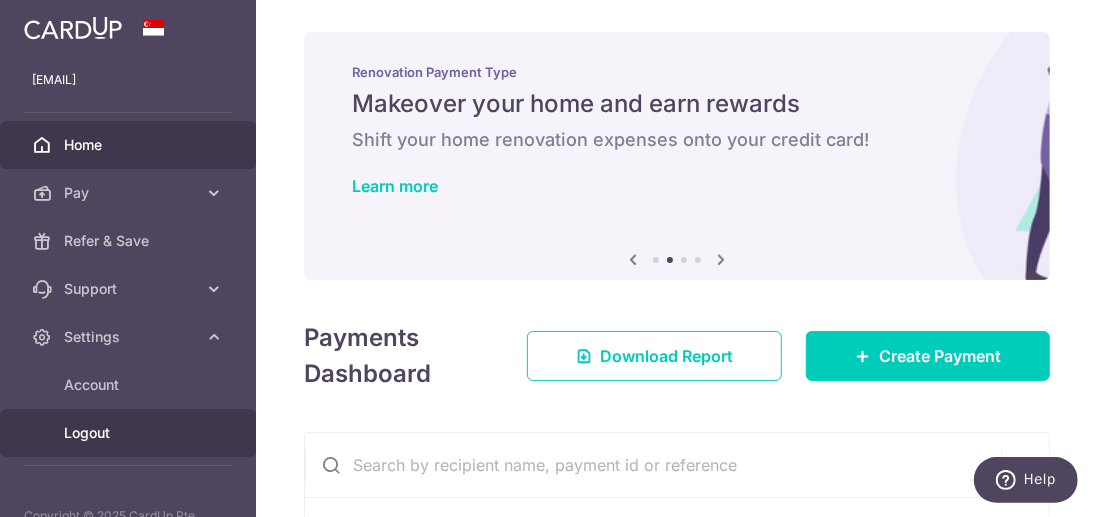 click on "Logout" at bounding box center (130, 433) 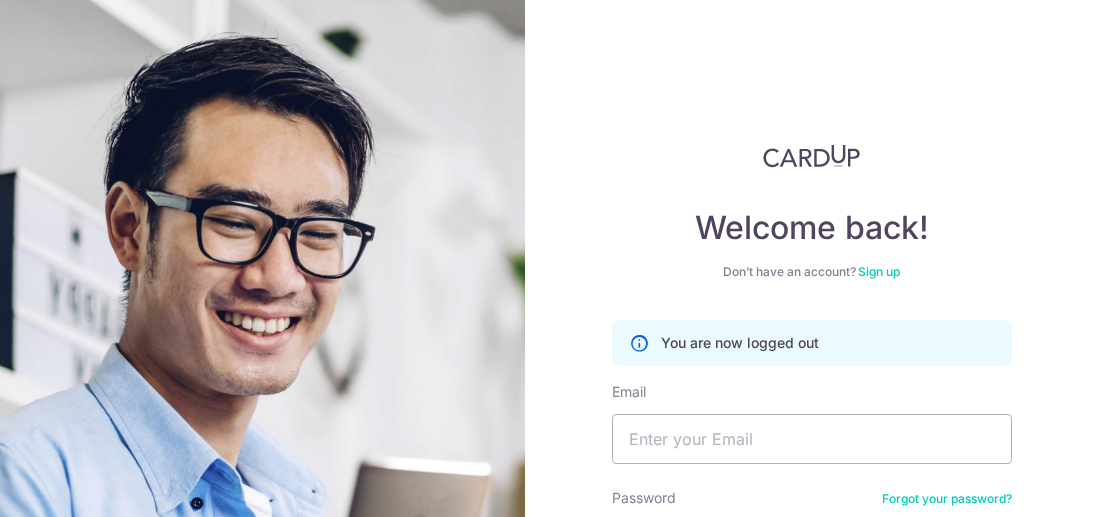 scroll, scrollTop: 0, scrollLeft: 0, axis: both 